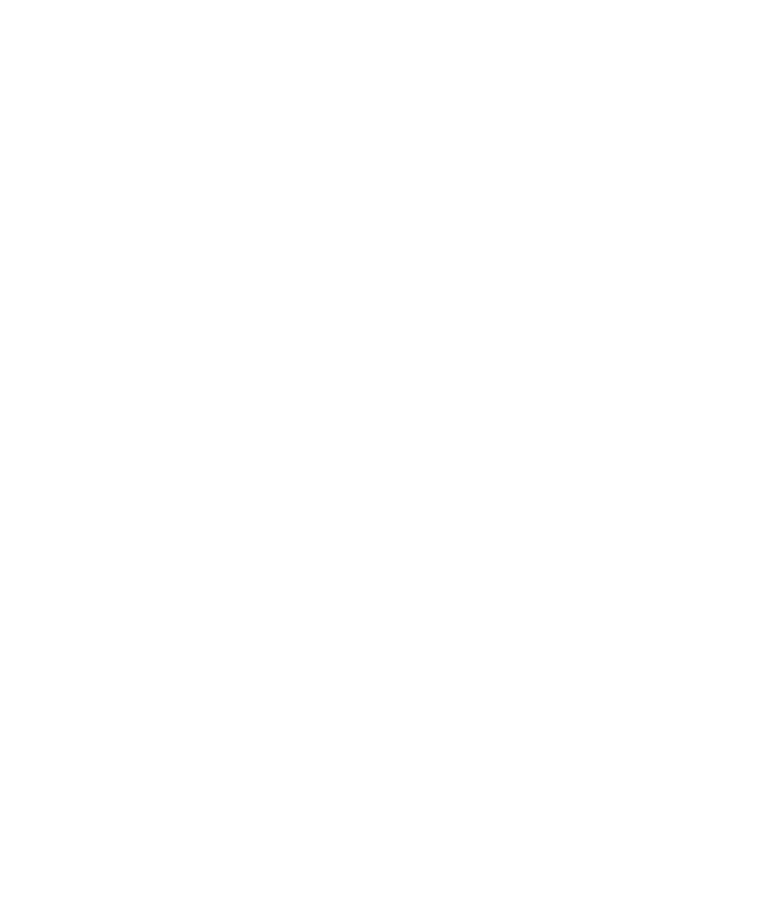 select on "*" 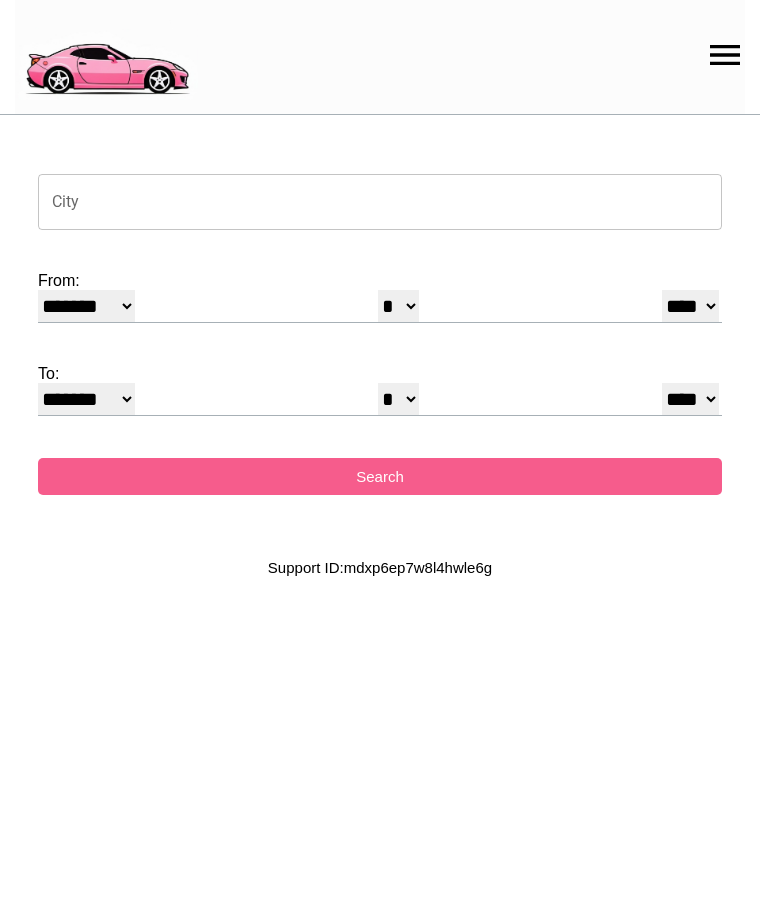 scroll, scrollTop: 0, scrollLeft: 0, axis: both 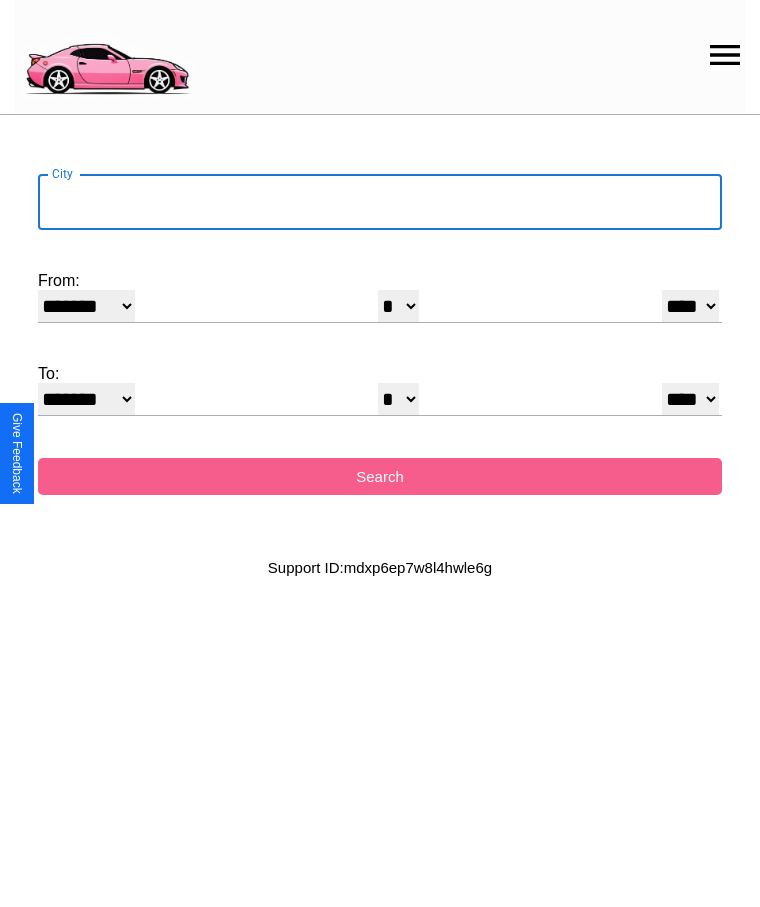 click on "City" at bounding box center [380, 202] 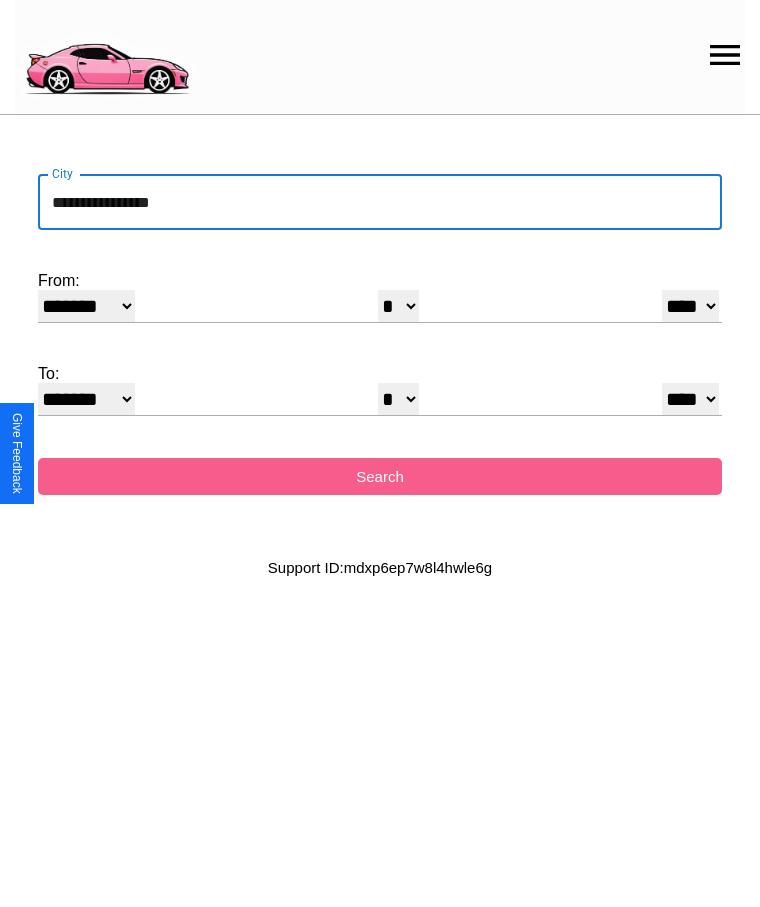 type on "**********" 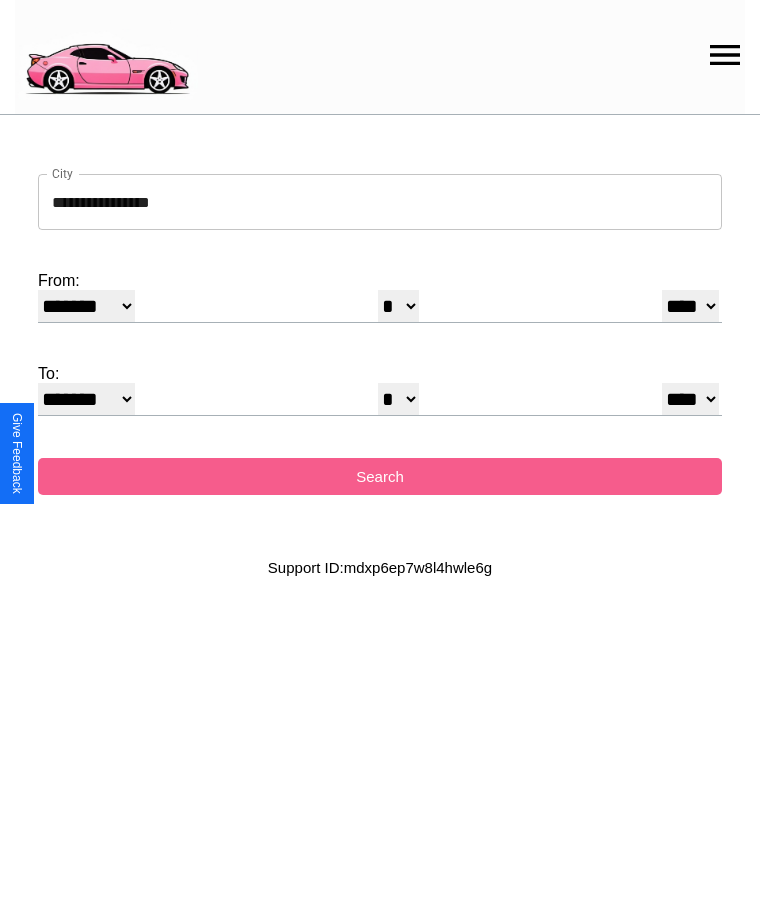 click on "******* ******** ***** ***** *** **** **** ****** ********* ******* ******** ********" at bounding box center [86, 306] 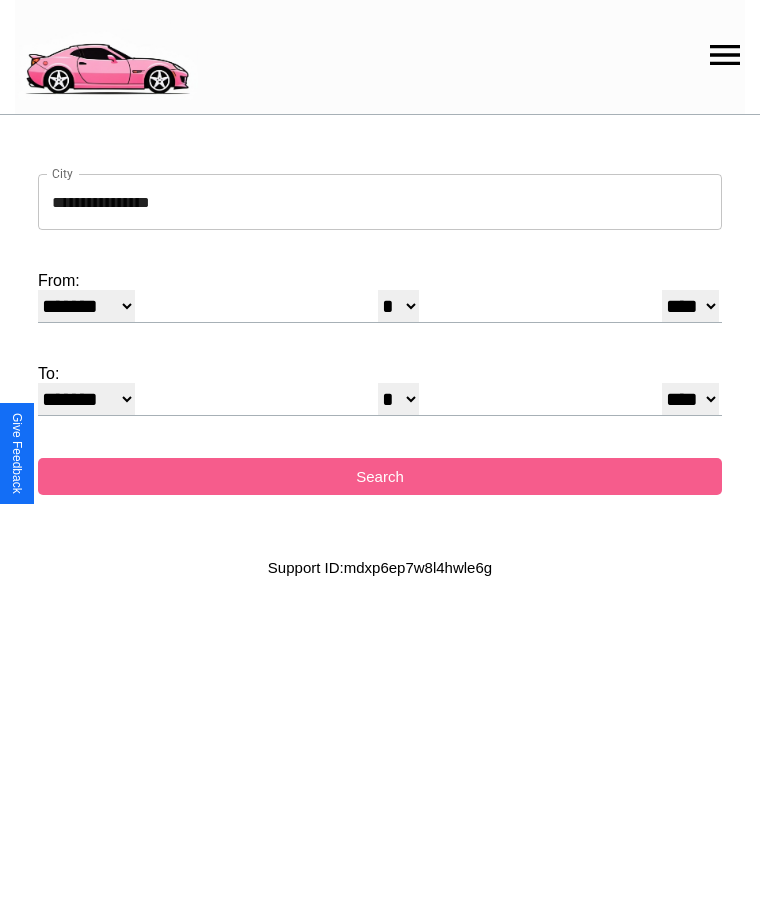 select on "*" 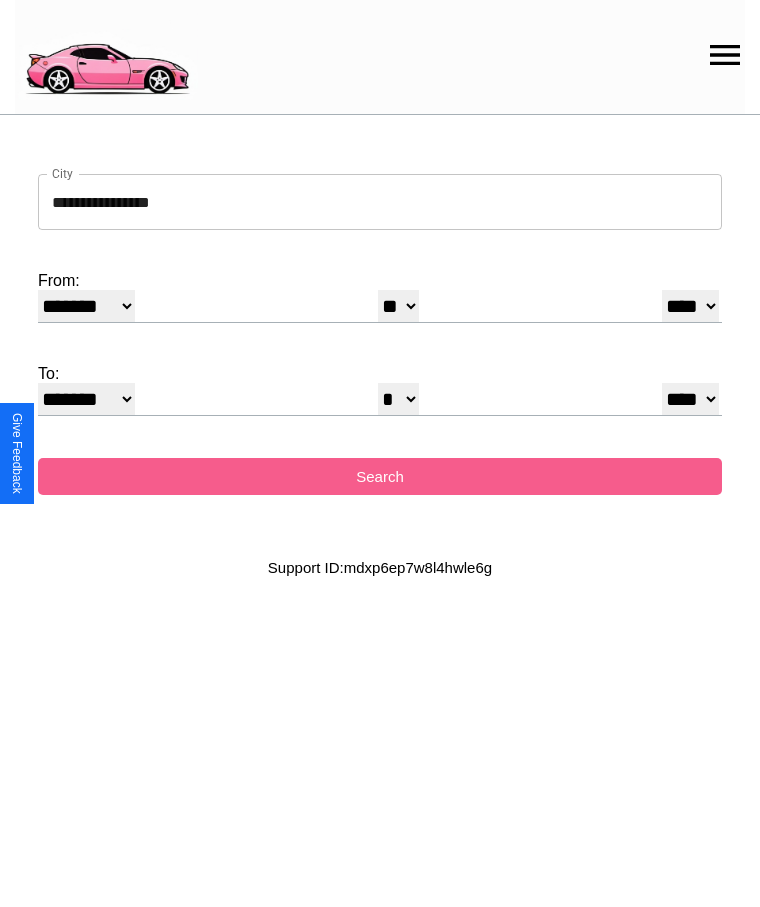 click on "**** **** **** **** **** **** **** **** **** ****" at bounding box center (690, 306) 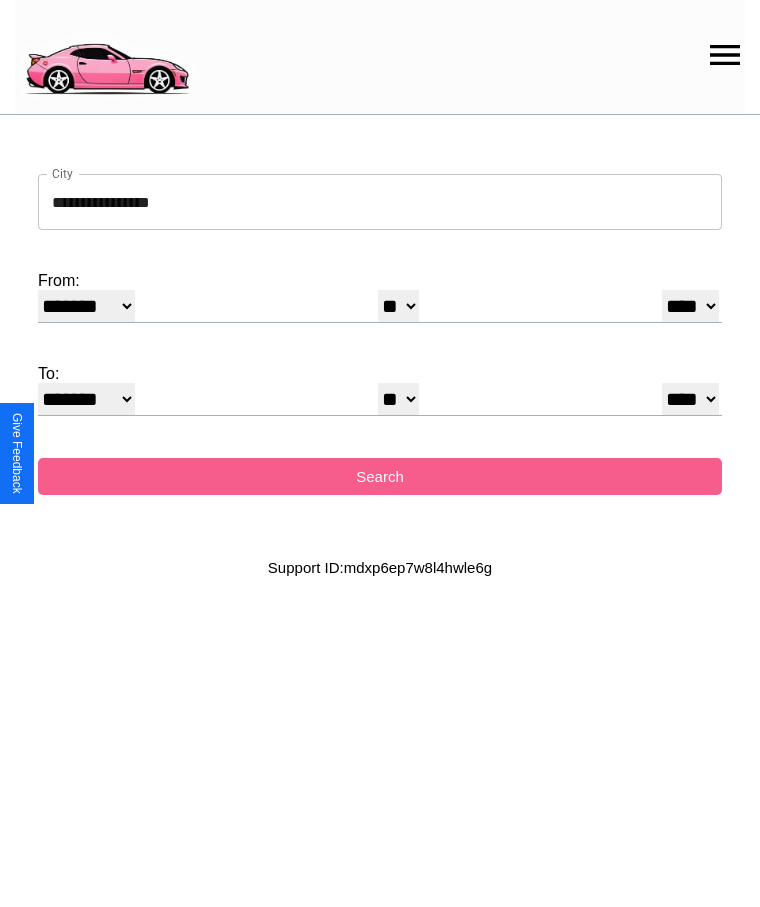 click on "* * * * * * * * * ** ** ** ** ** ** ** ** ** ** ** ** ** ** ** ** ** ** ** ** **" at bounding box center [398, 399] 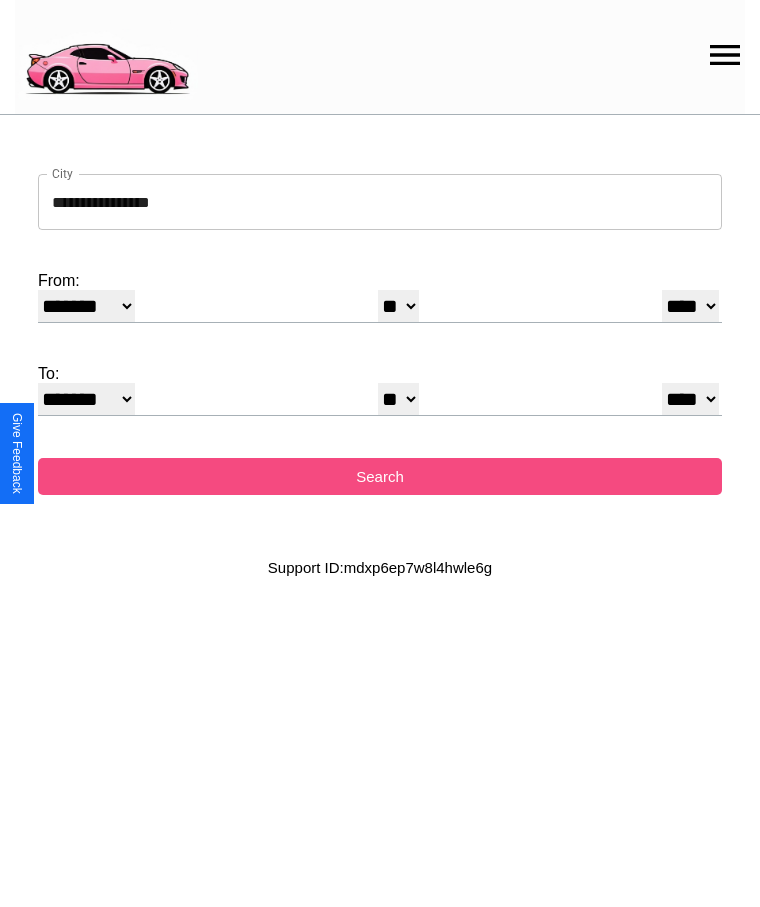 click on "Search" at bounding box center (380, 476) 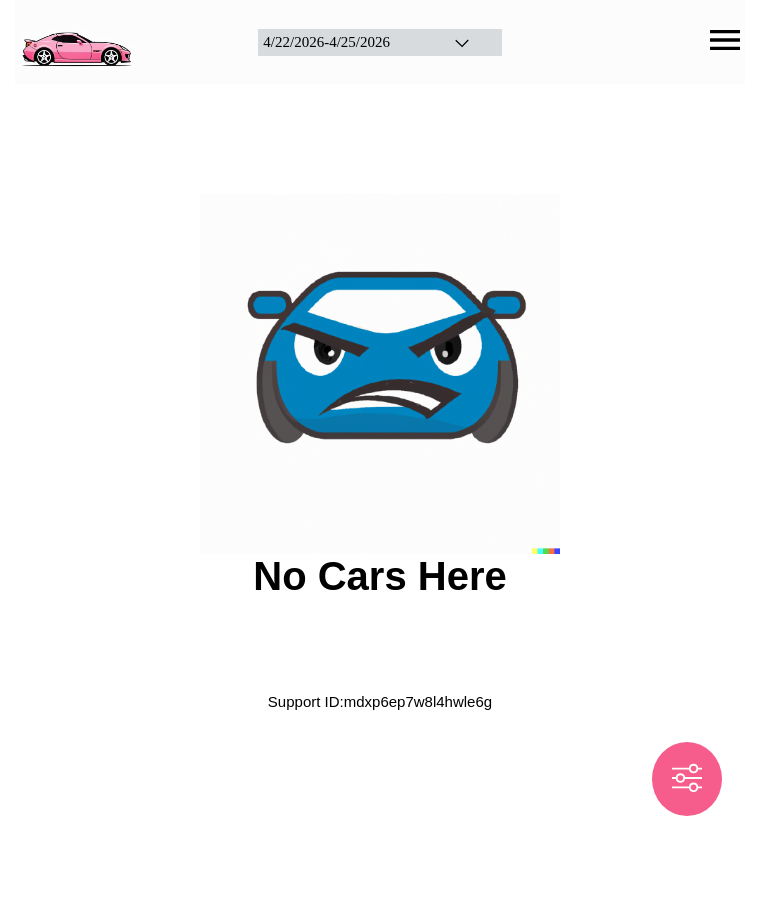scroll, scrollTop: 0, scrollLeft: 0, axis: both 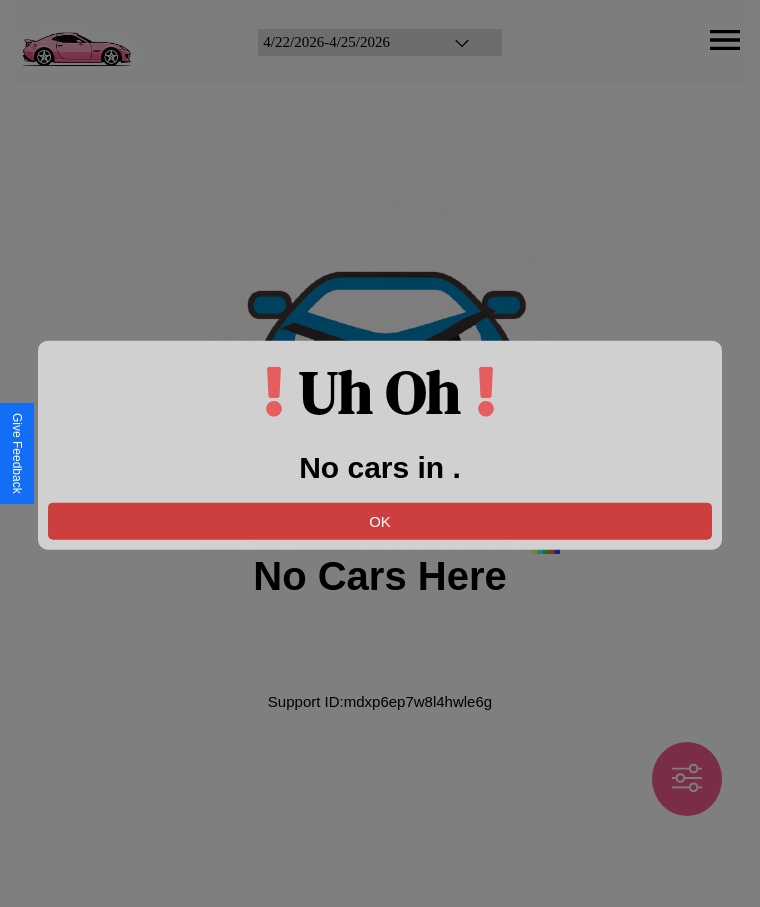 click on "OK" at bounding box center (380, 520) 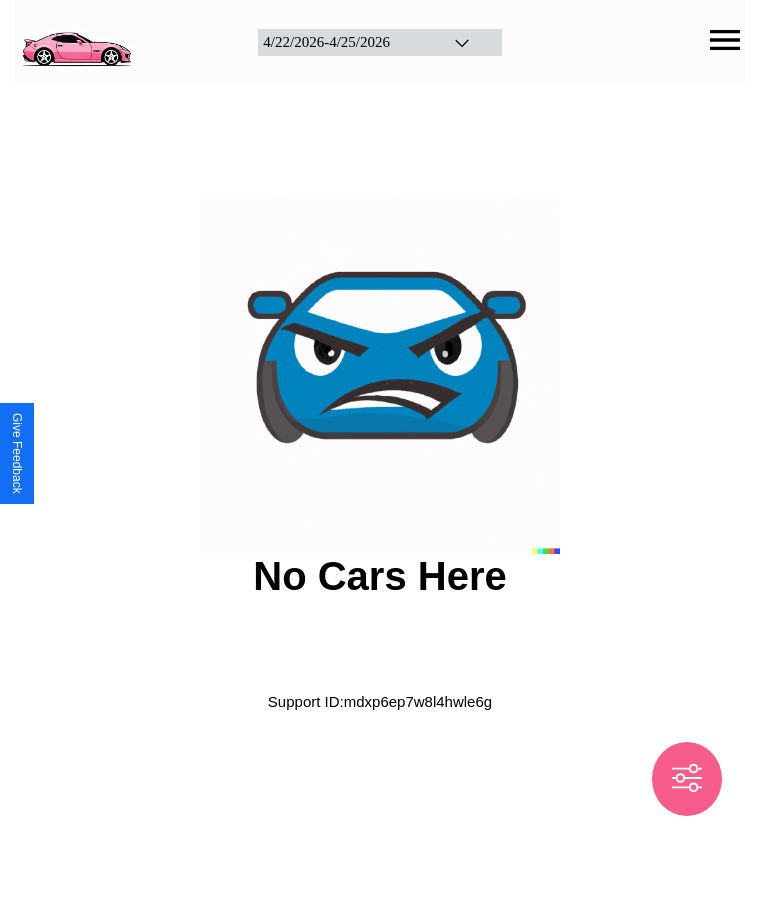click at bounding box center [76, 40] 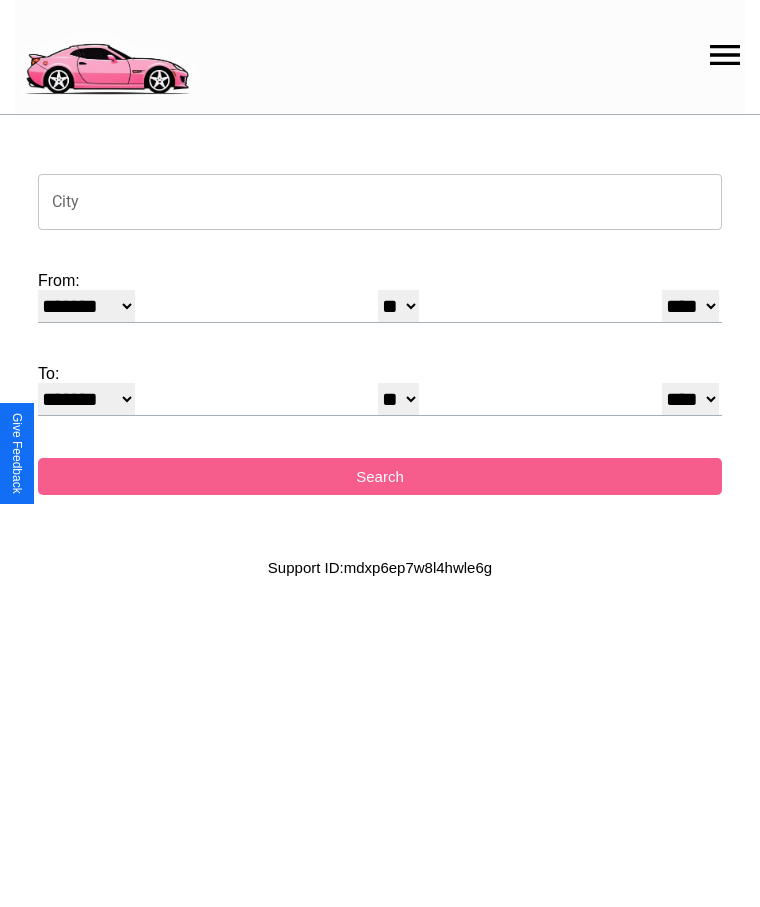 click 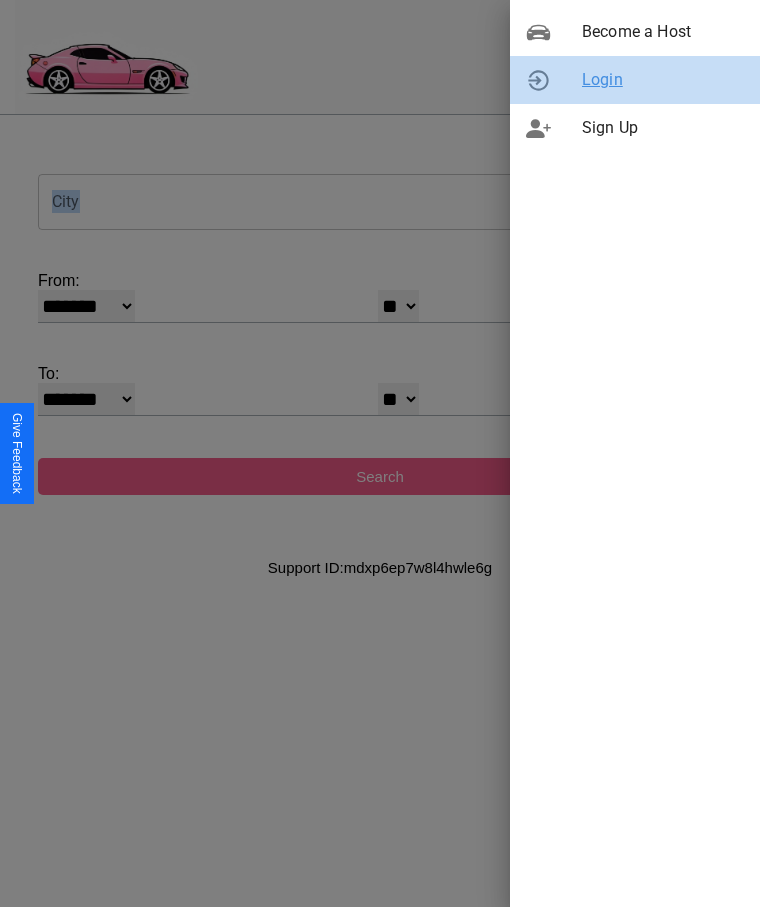 click on "Login" at bounding box center (663, 80) 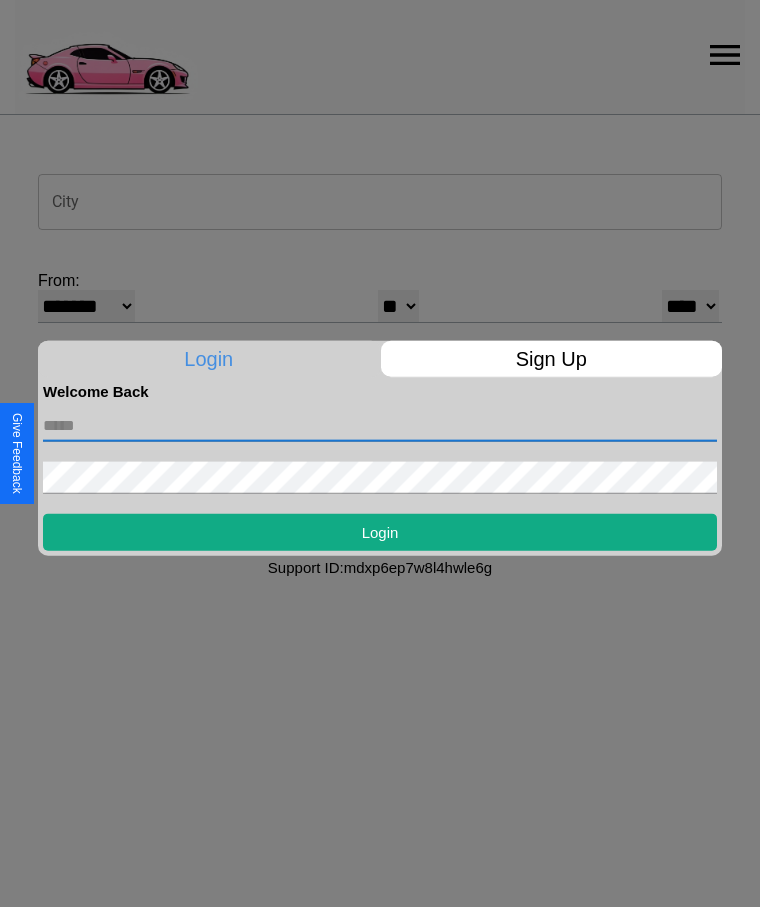 click at bounding box center (380, 425) 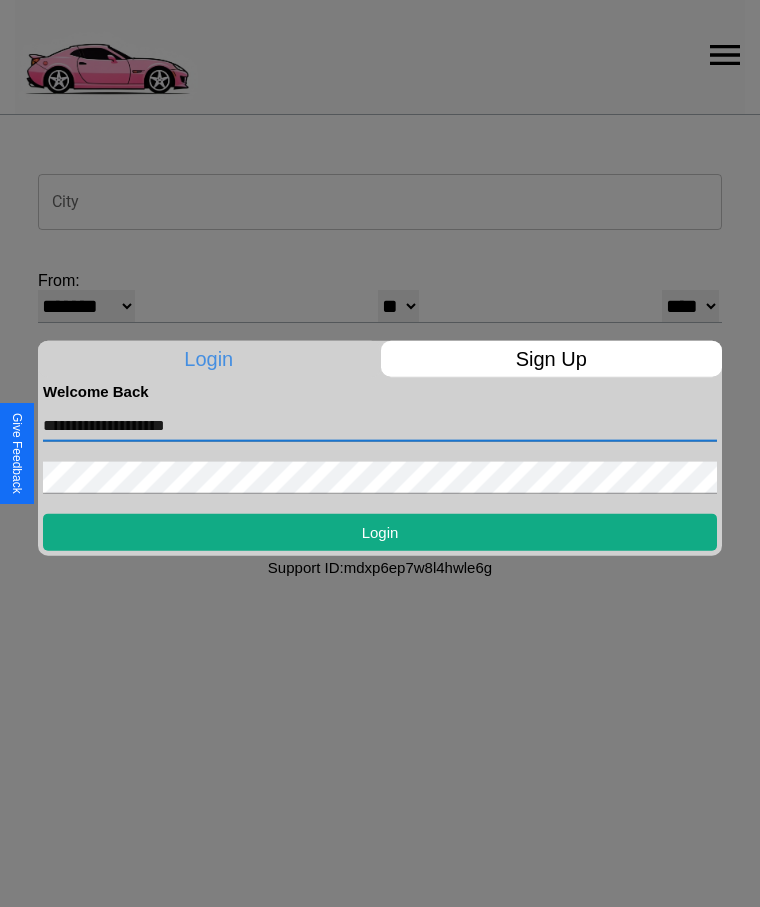 type on "**********" 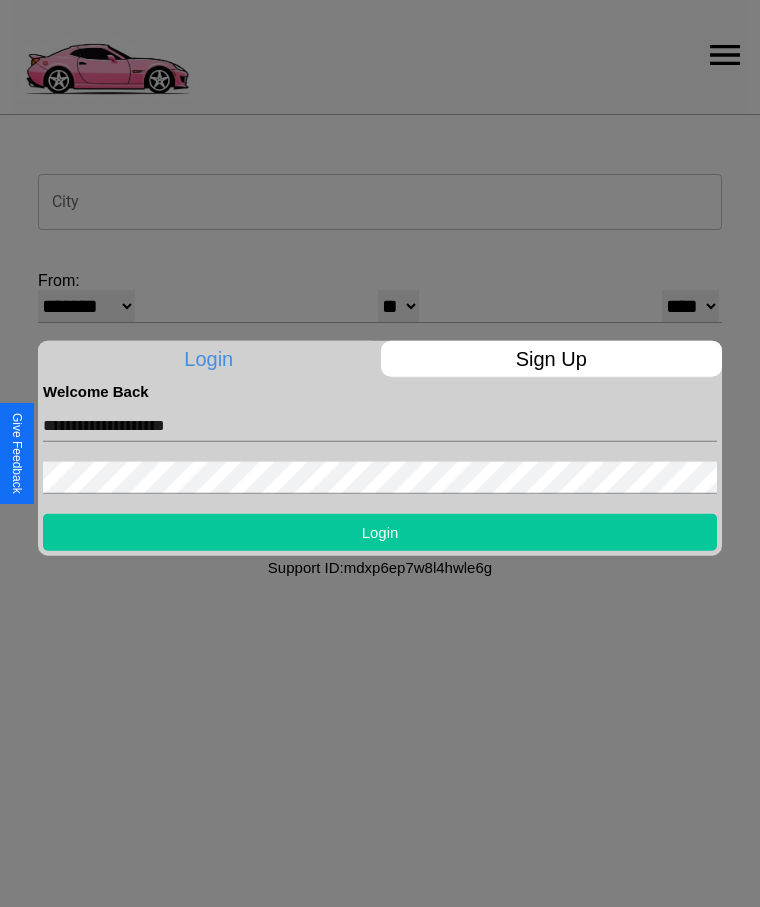 click on "Login" at bounding box center [380, 531] 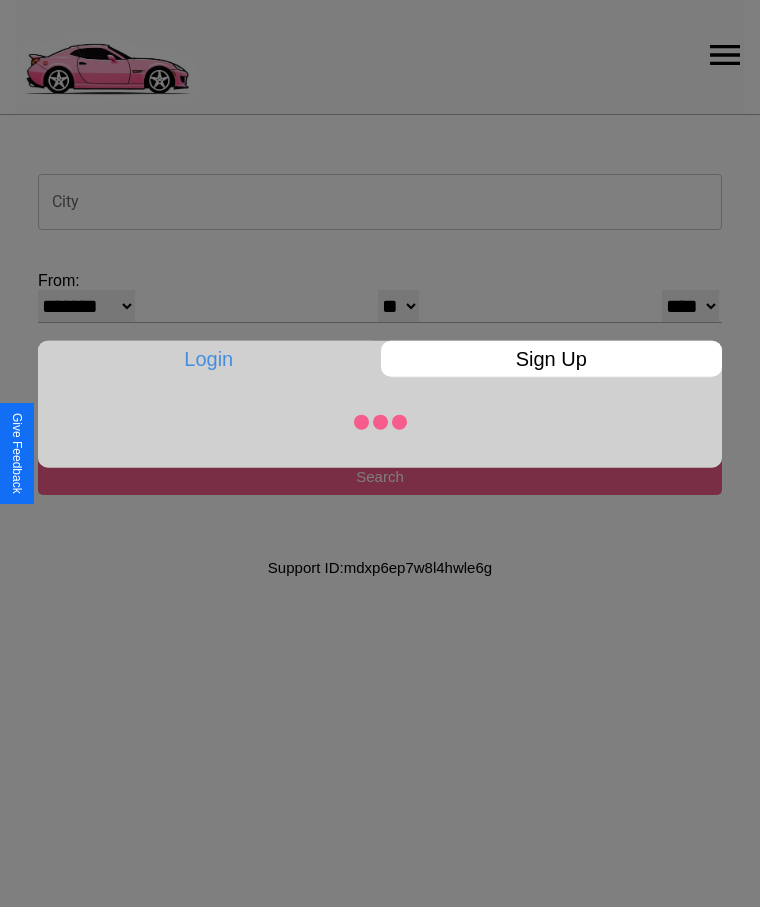 select on "*" 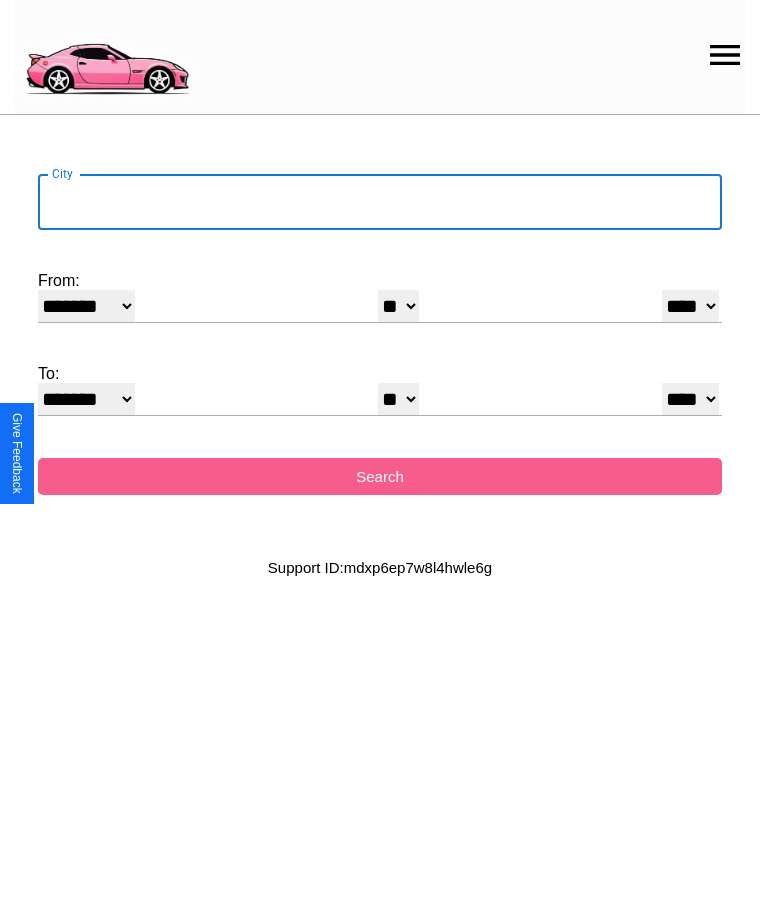 select on "*" 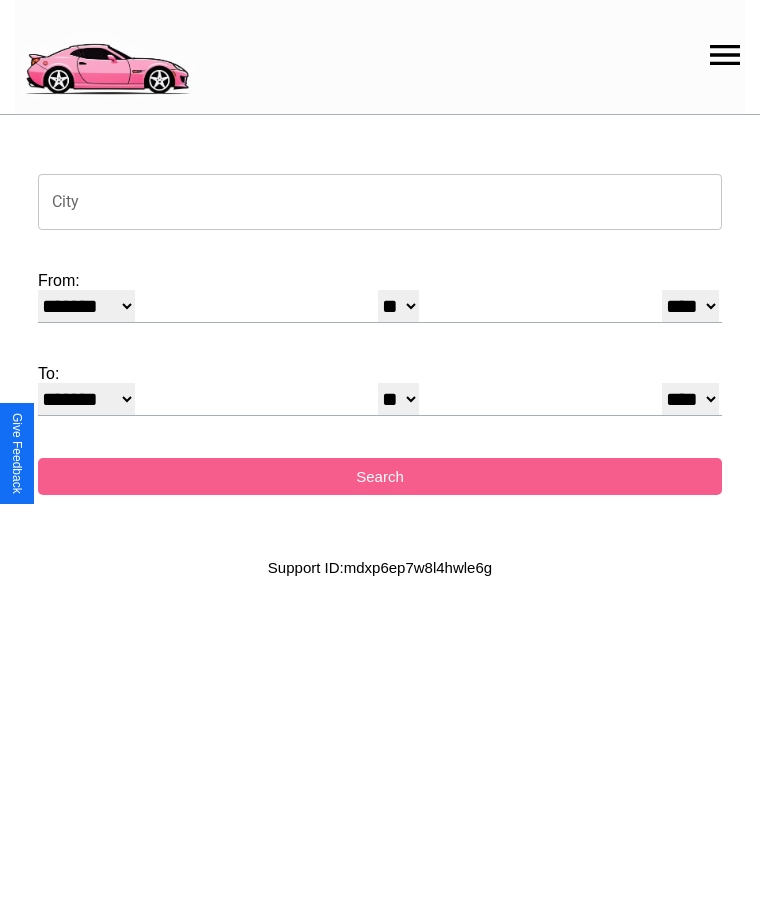 select on "**" 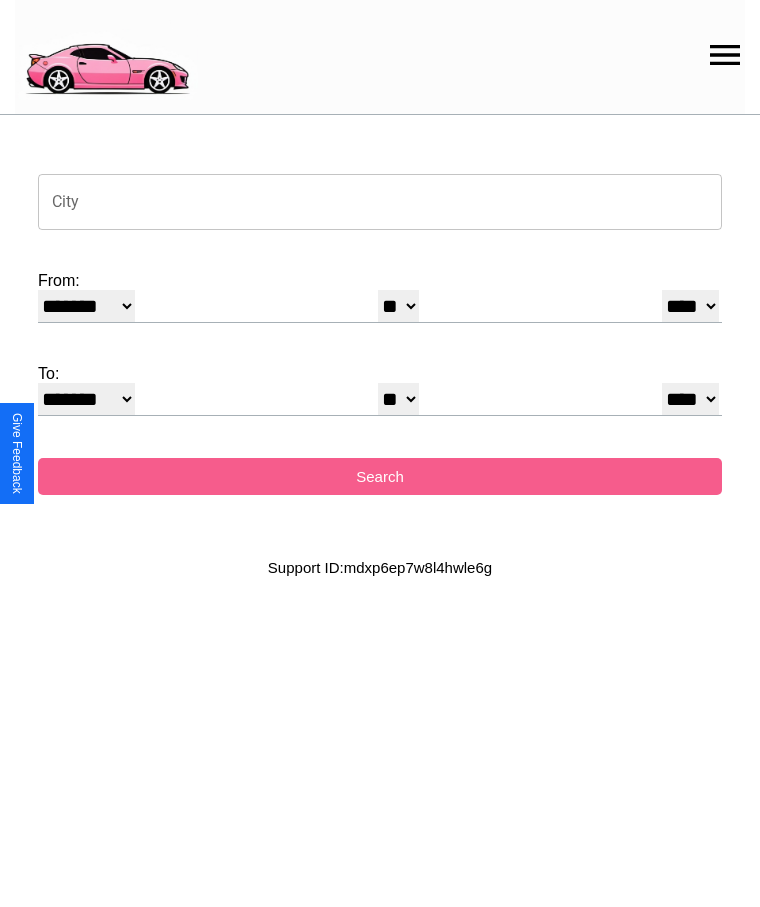 select on "*" 